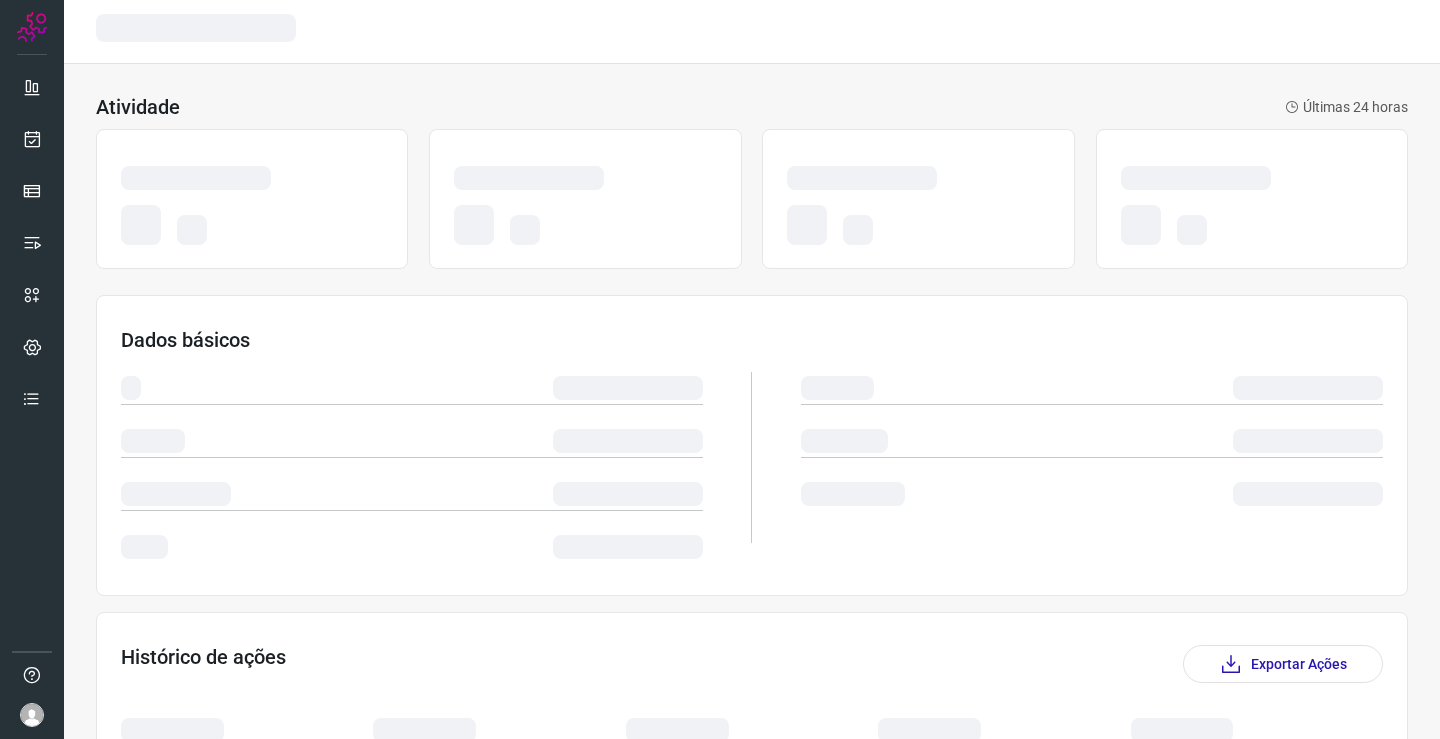 scroll, scrollTop: 0, scrollLeft: 0, axis: both 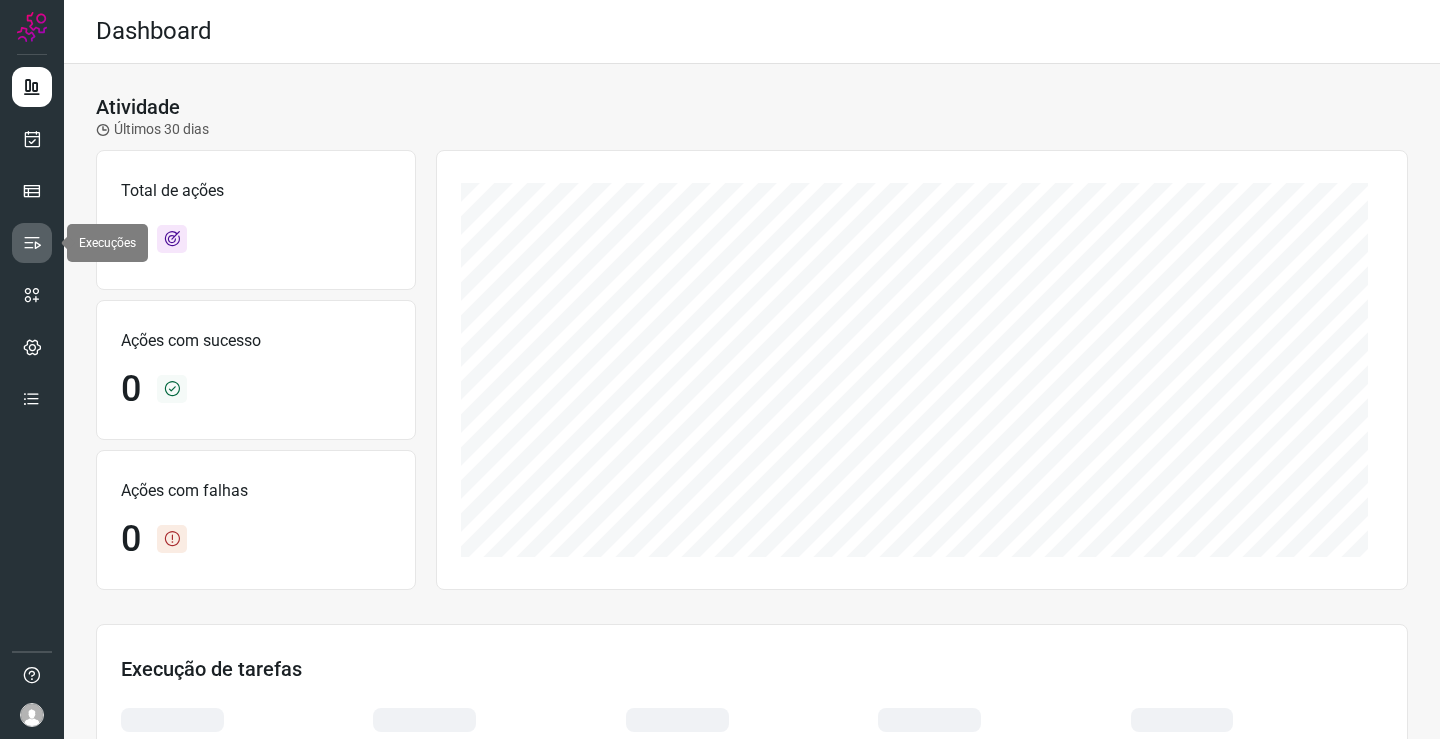 click at bounding box center (32, 243) 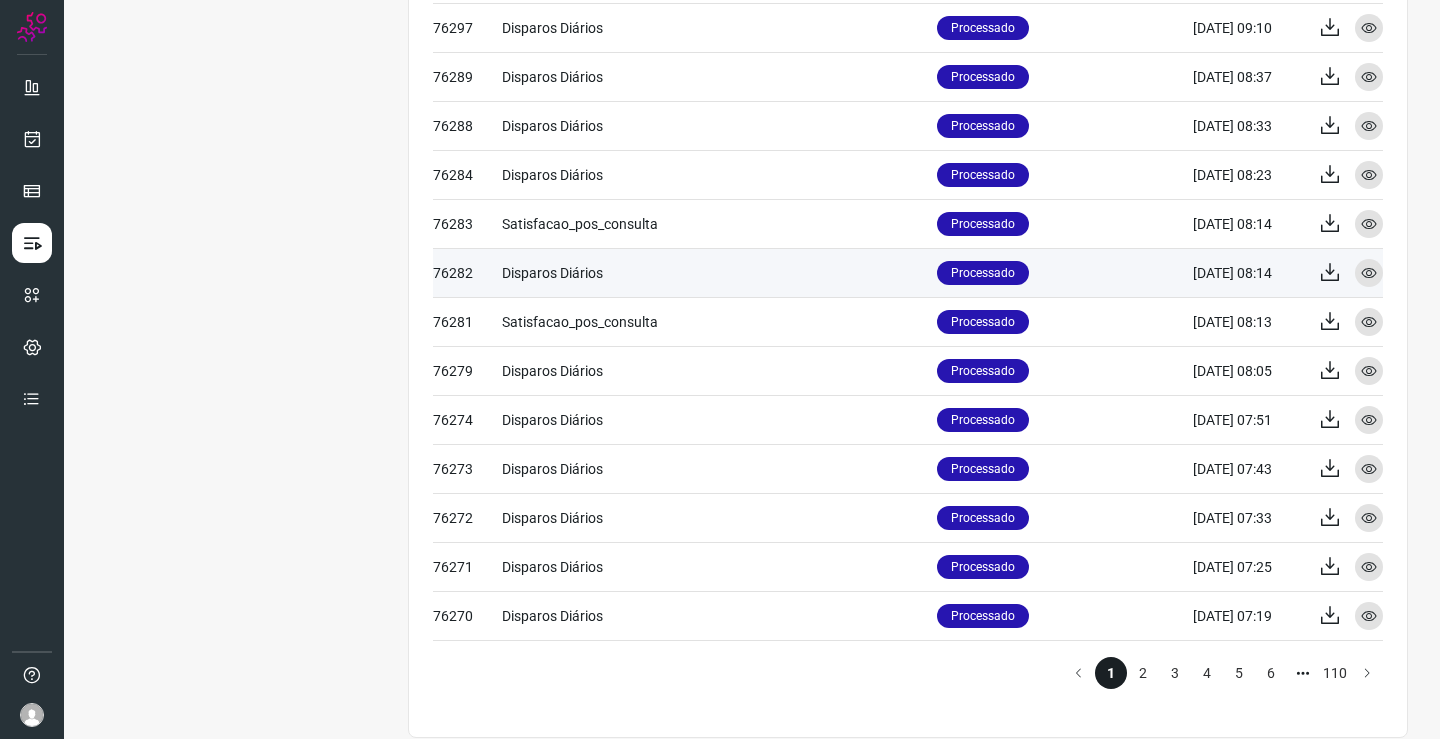 scroll, scrollTop: 781, scrollLeft: 0, axis: vertical 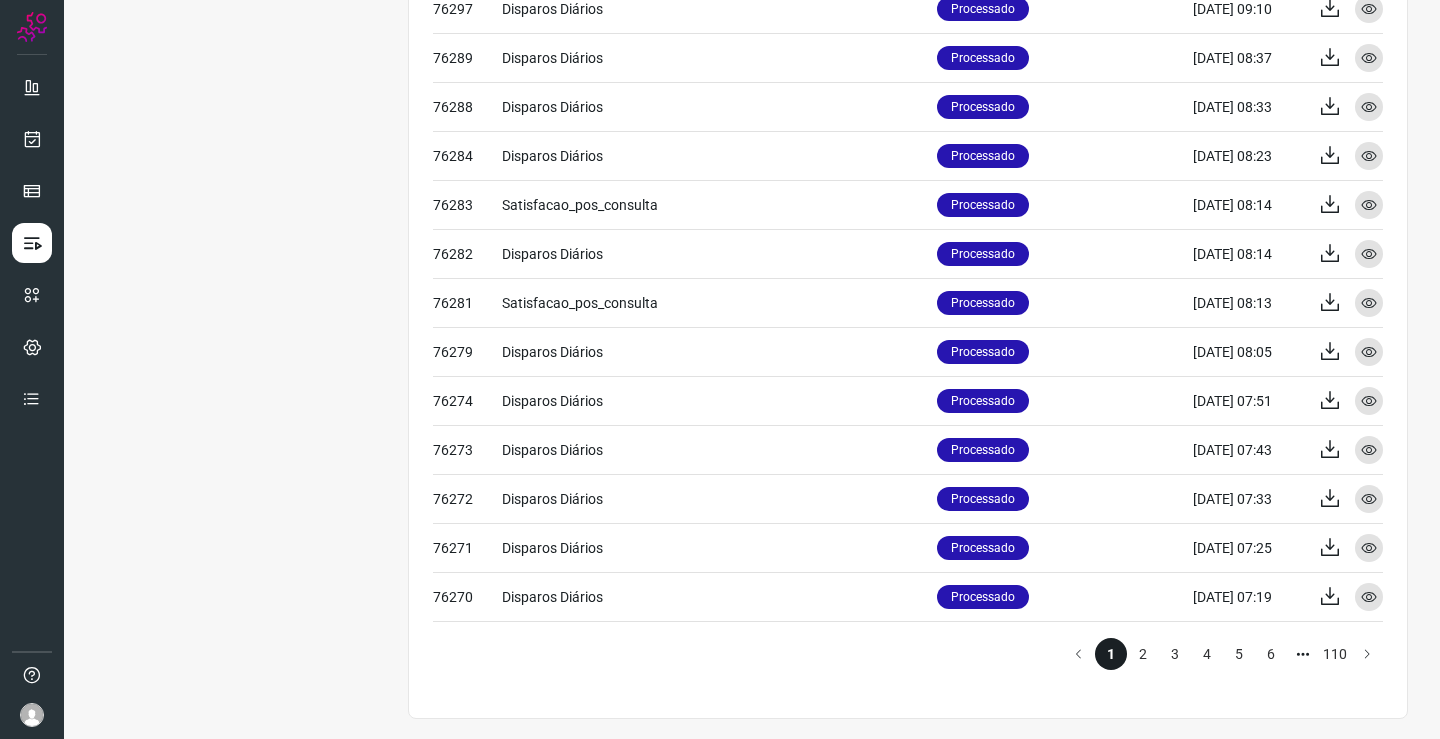 click on "1" at bounding box center (1111, 654) 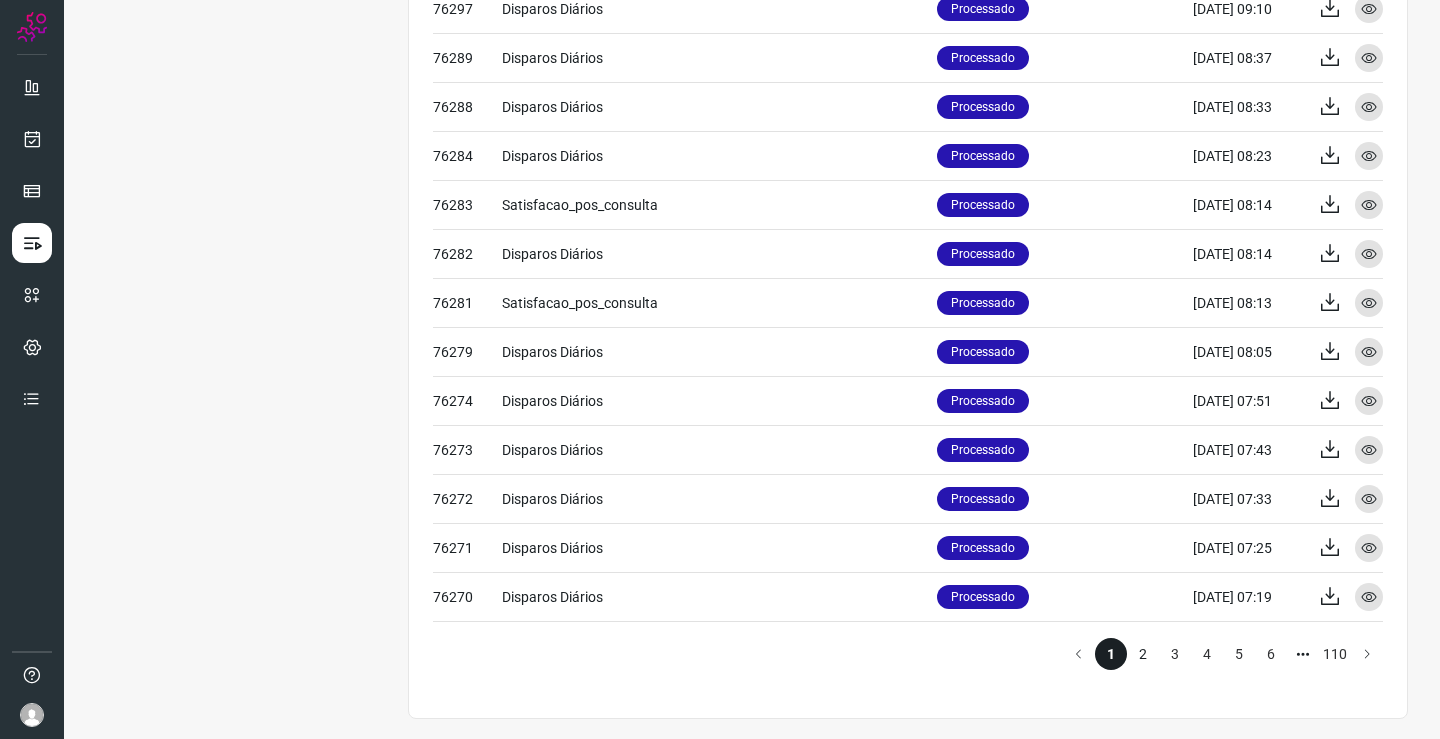 click on "2" 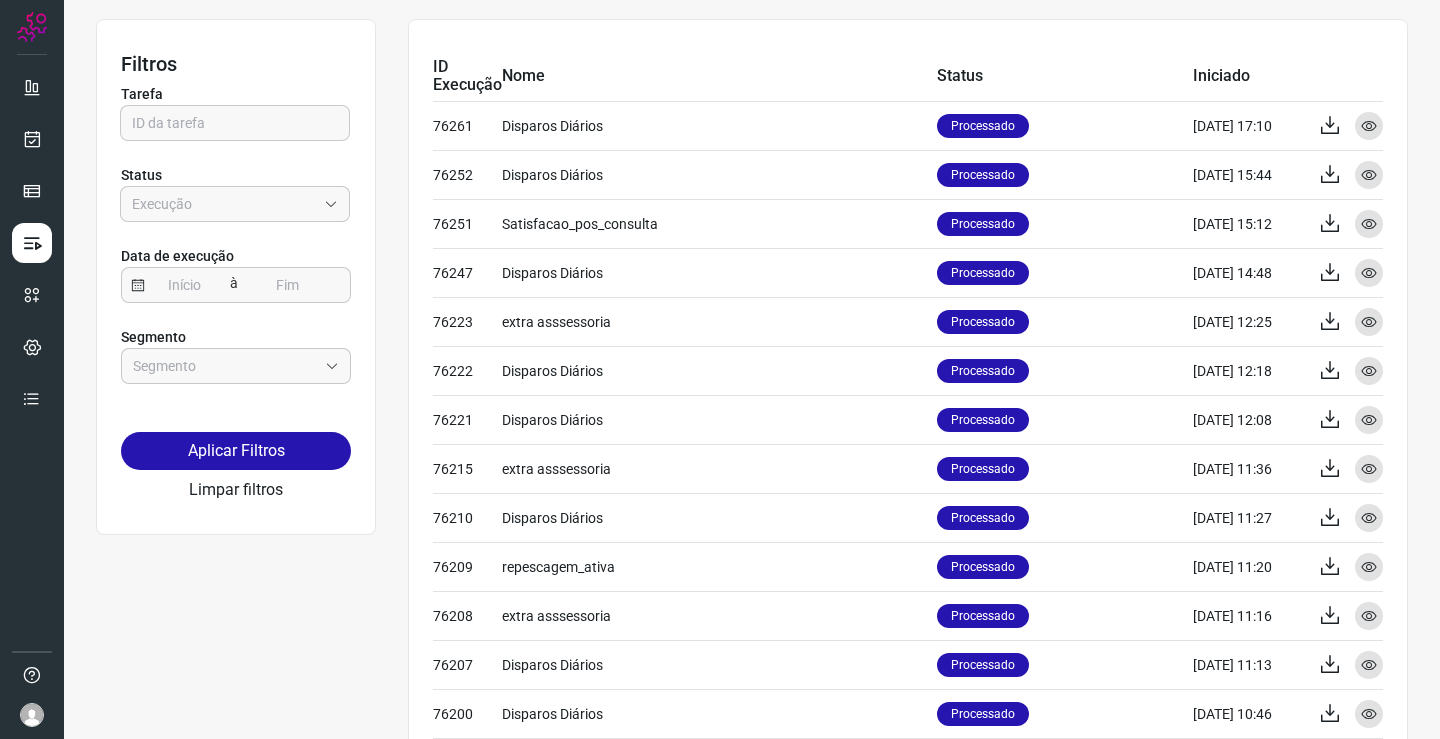 scroll, scrollTop: 0, scrollLeft: 0, axis: both 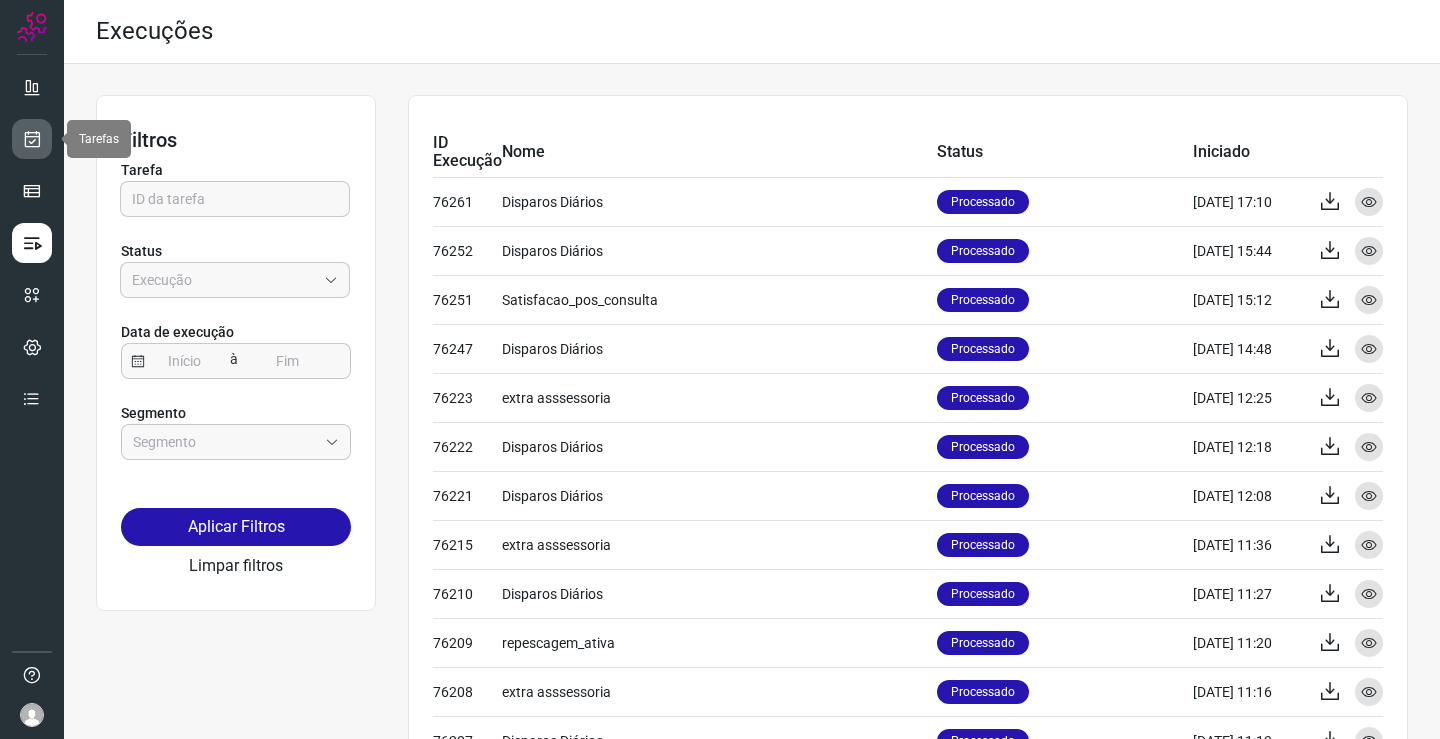 click at bounding box center [32, 139] 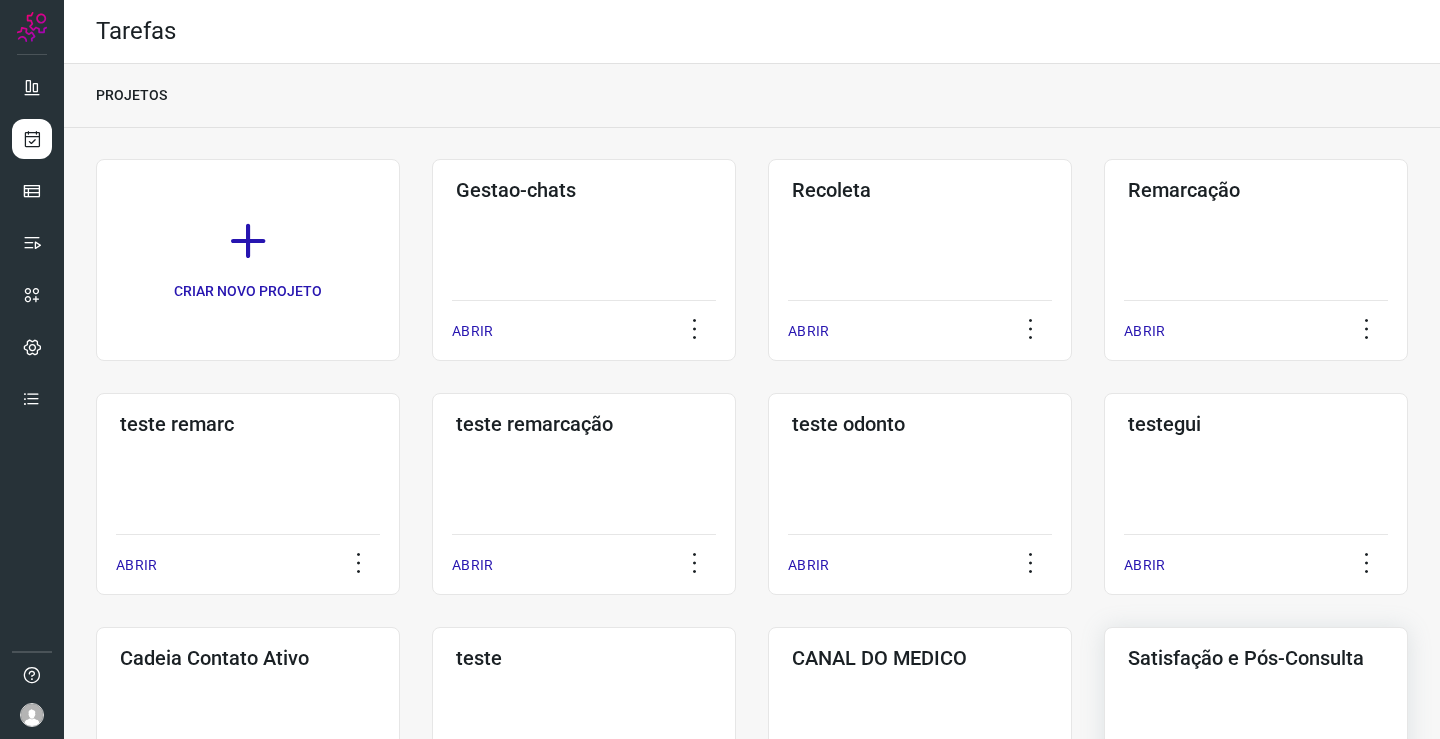 click on "Satisfação e Pós-Consulta  ABRIR" 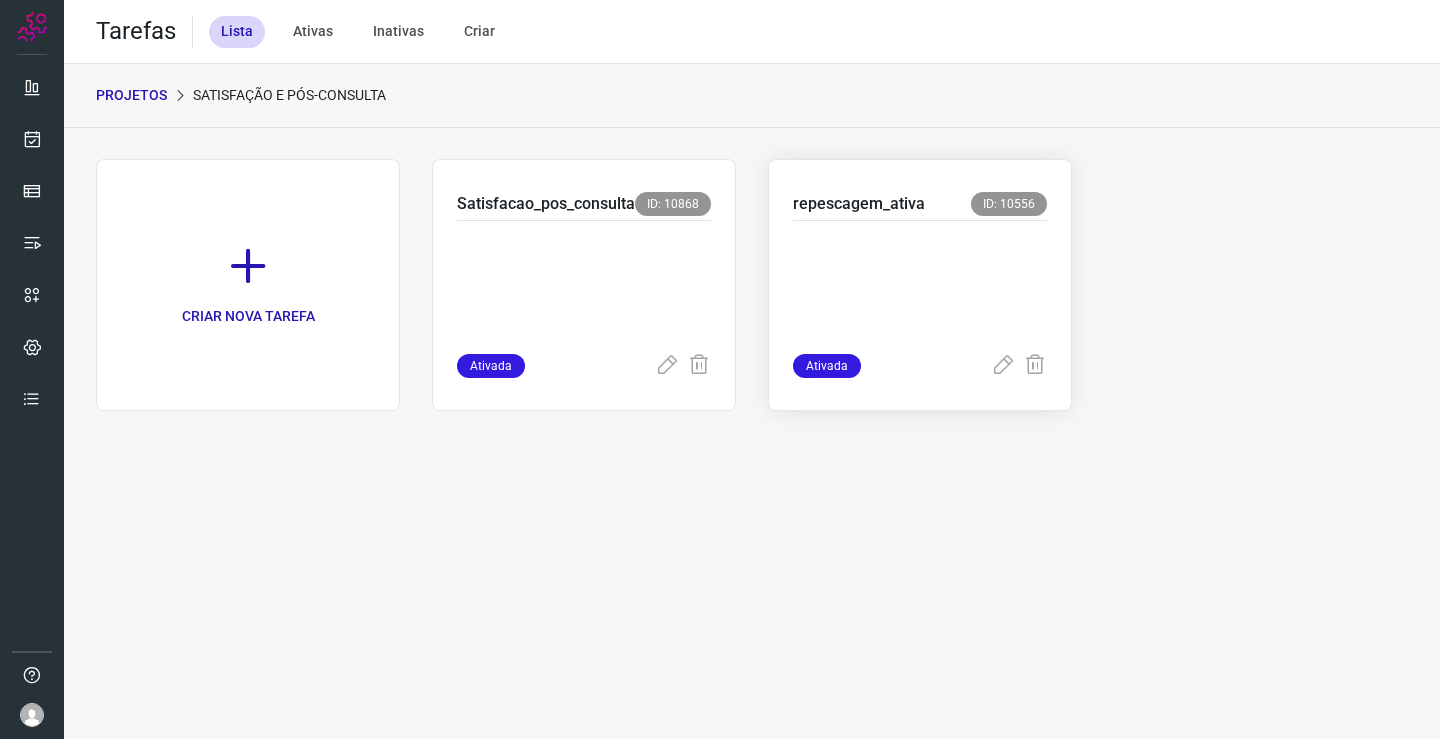 click at bounding box center [920, 287] 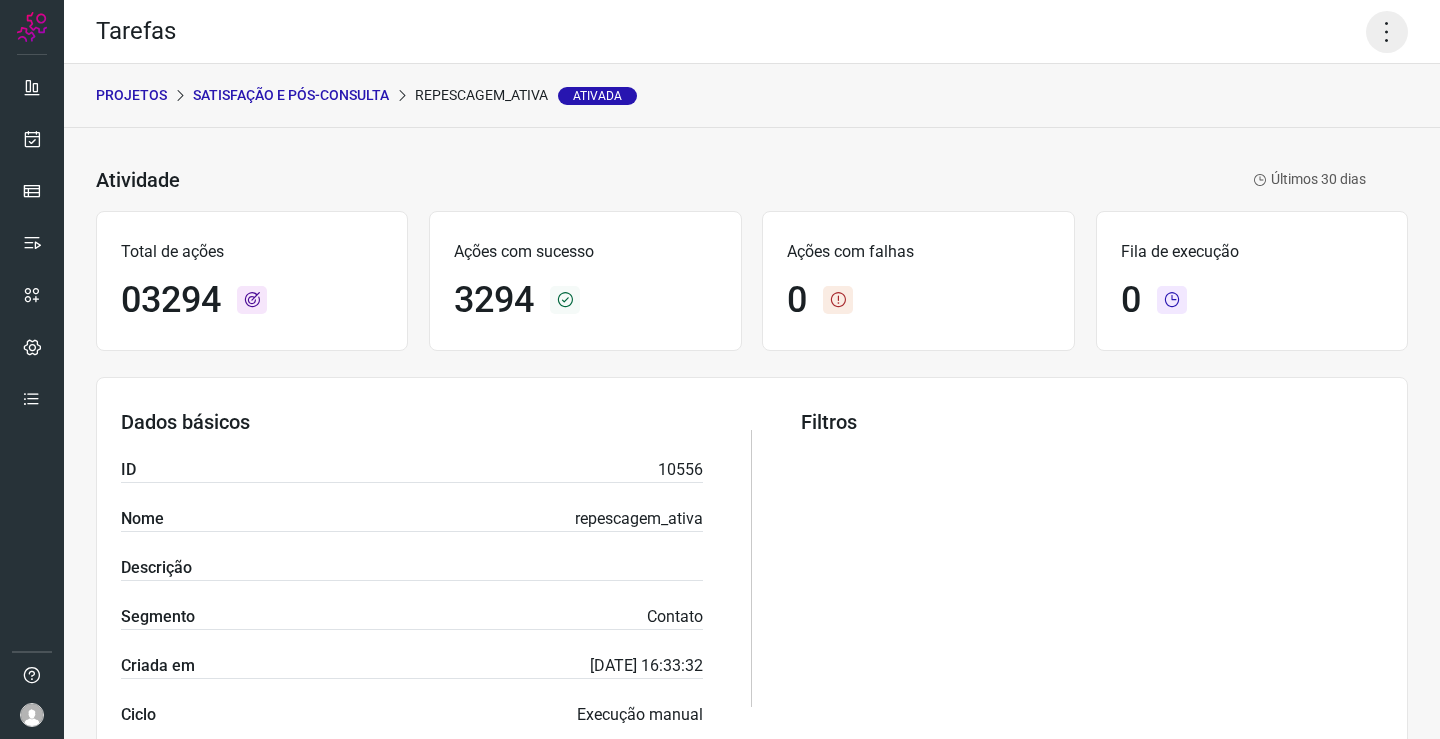 click 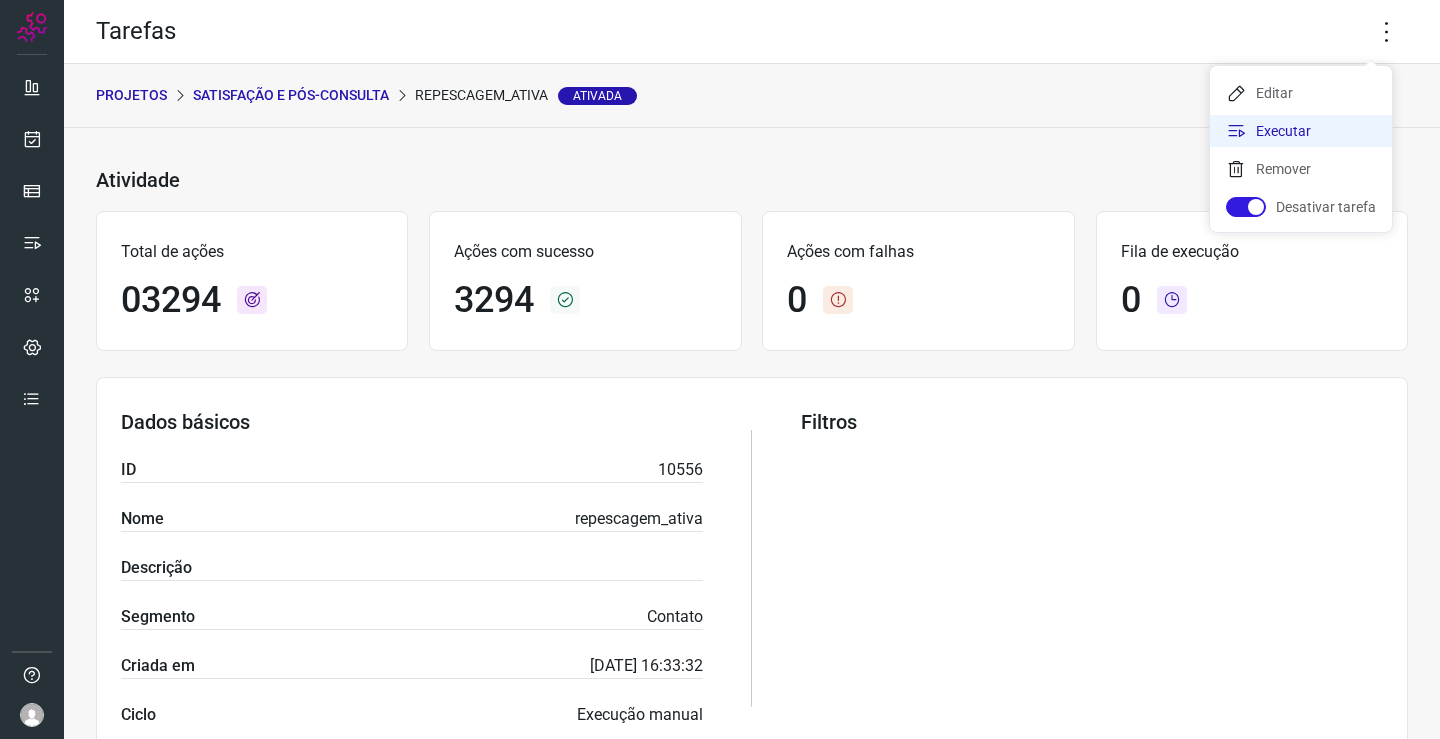 click on "Executar" 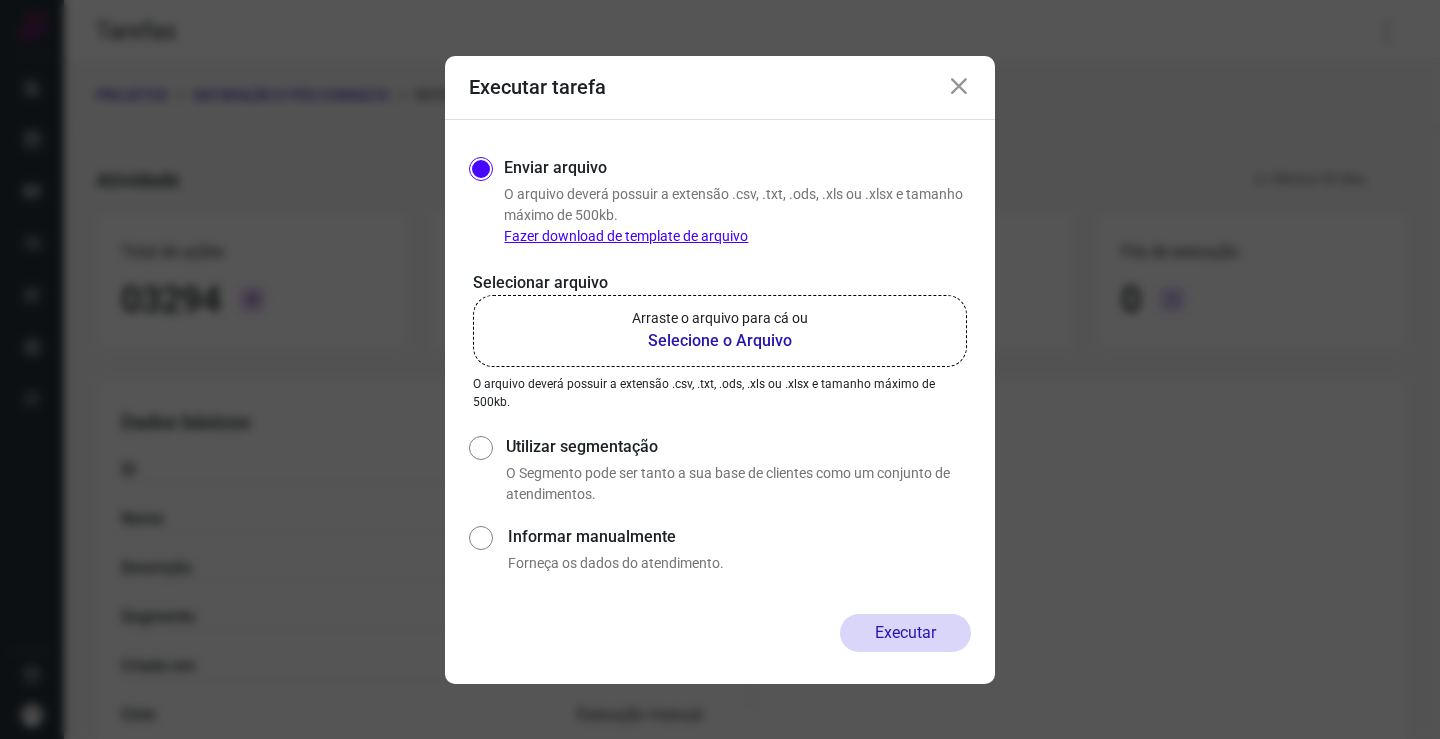click on "Selecione o Arquivo" at bounding box center (720, 341) 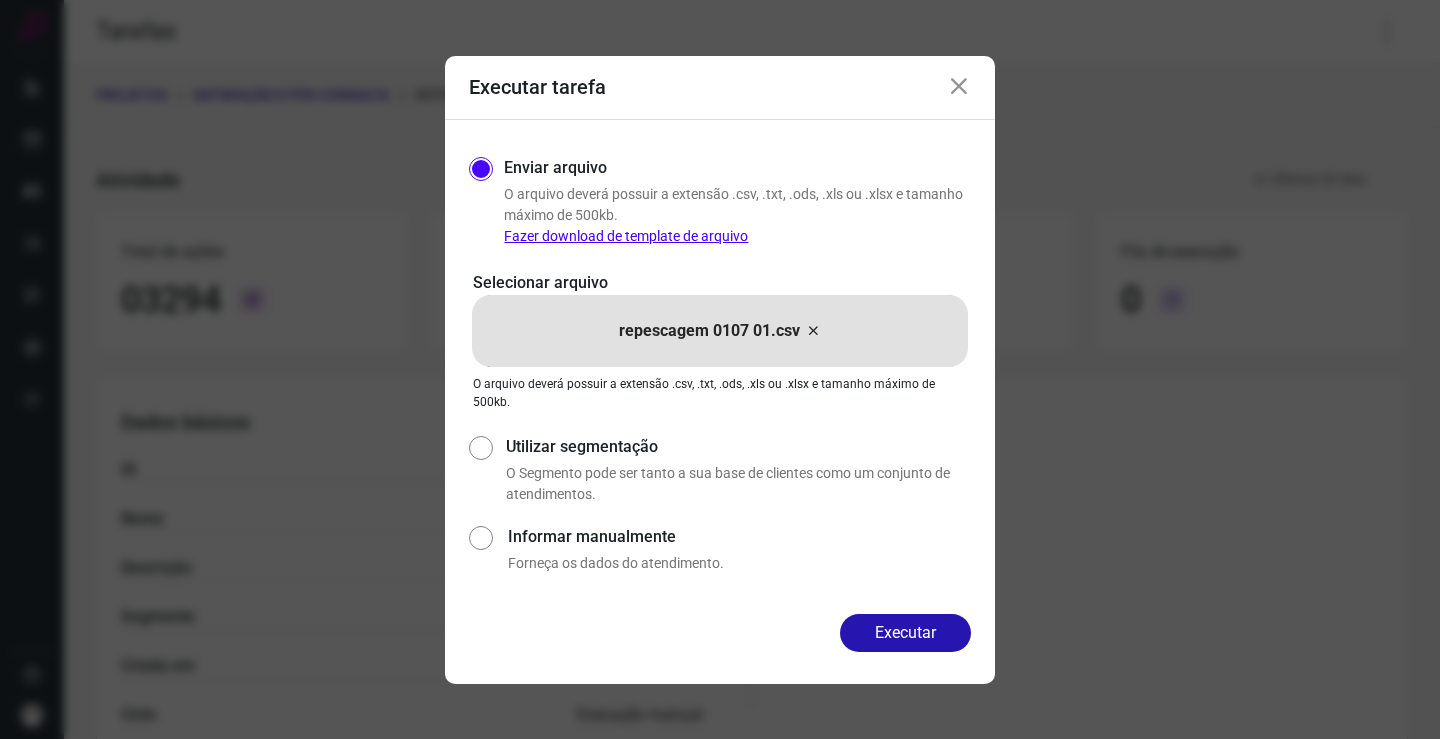 click at bounding box center (959, 87) 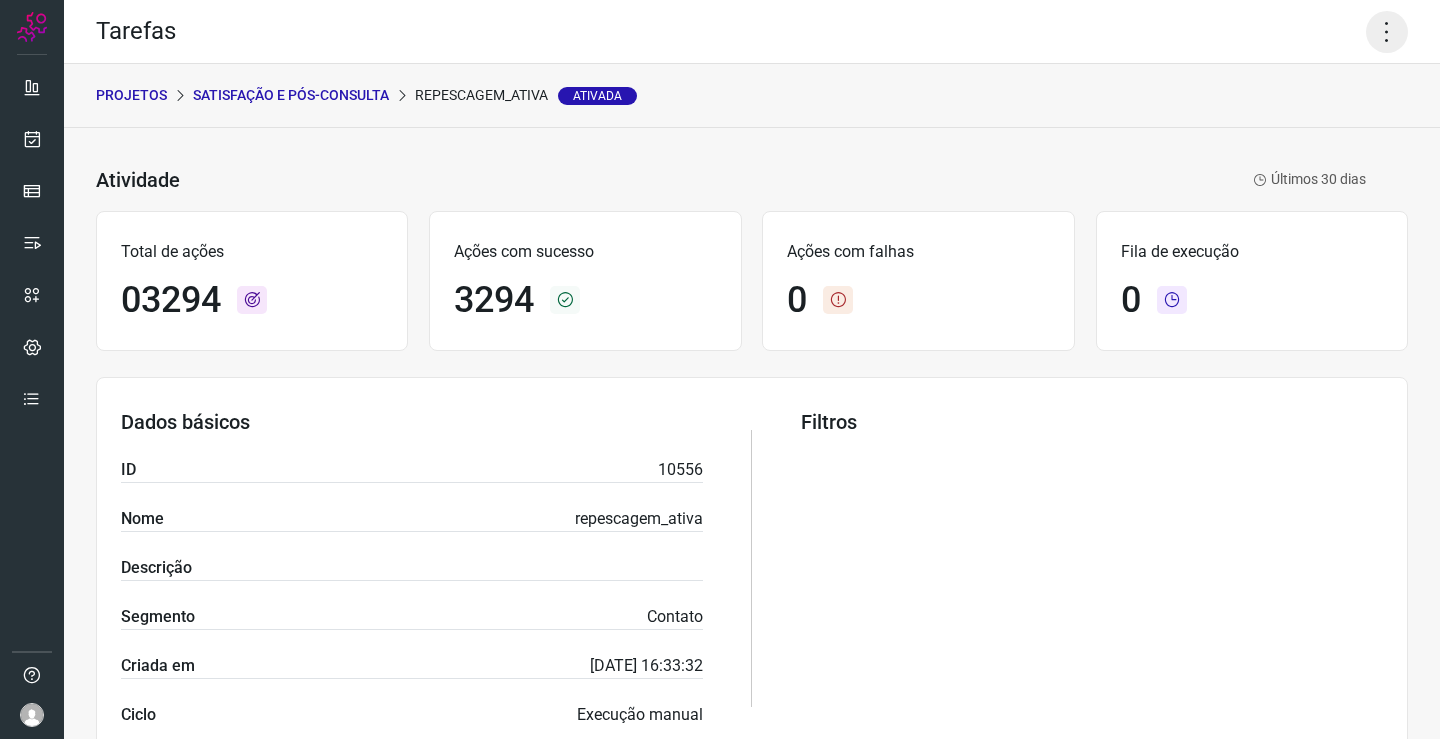 click 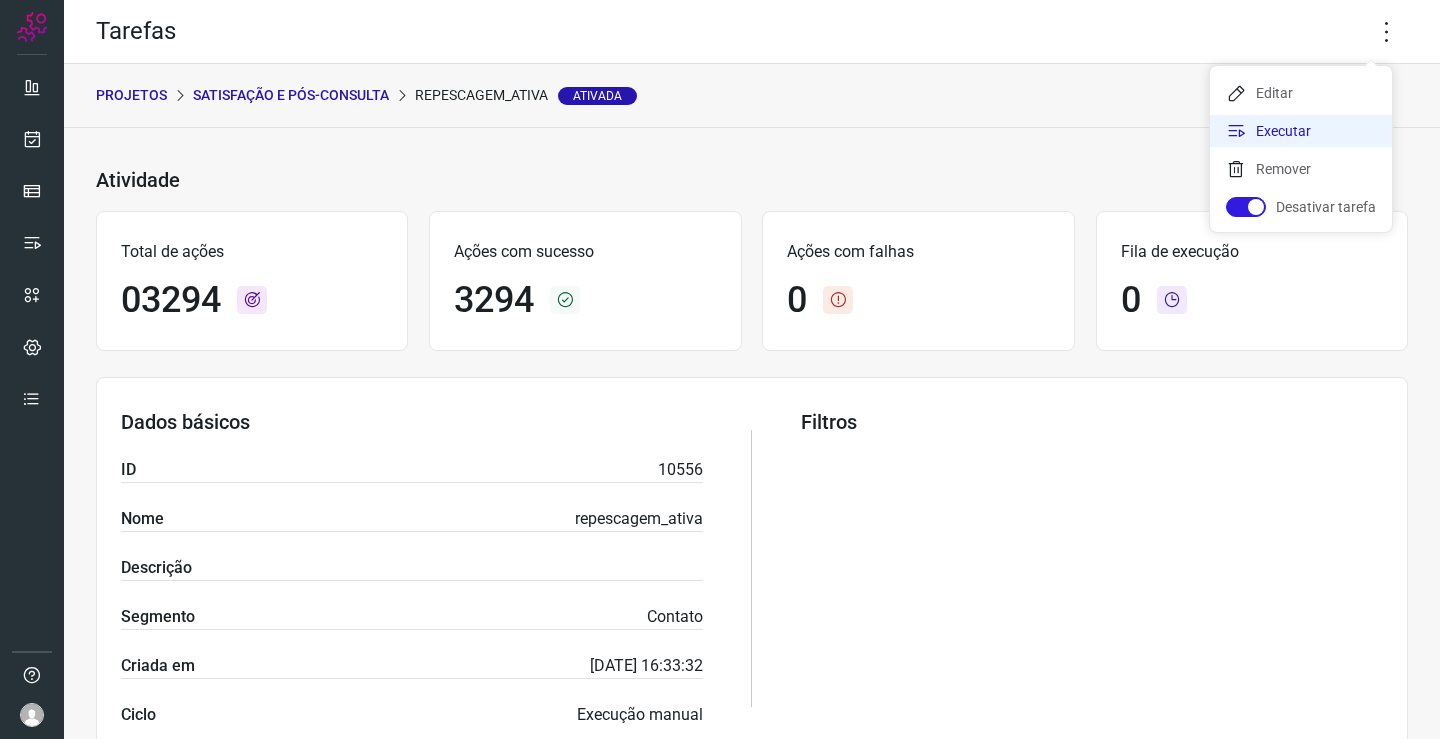 click on "Executar" 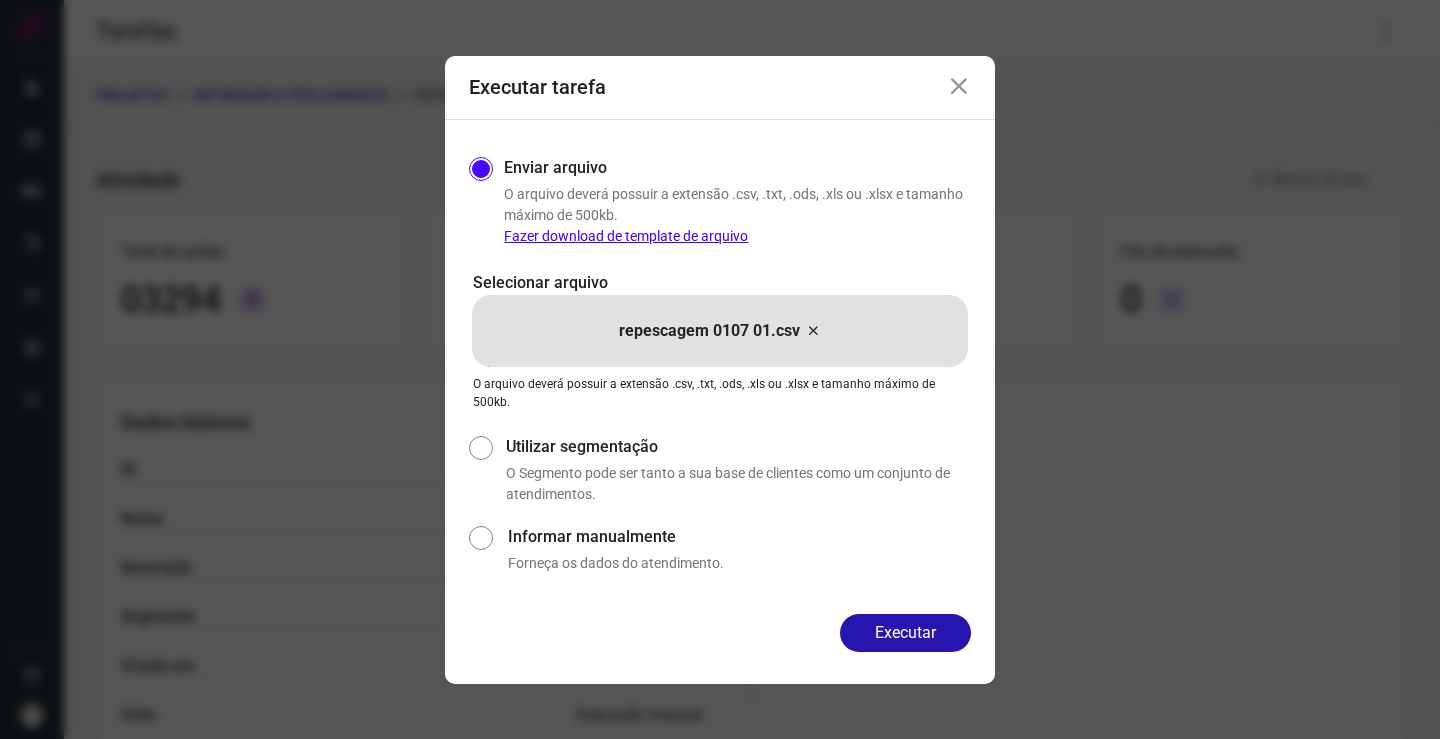 click on "Executar" at bounding box center (905, 633) 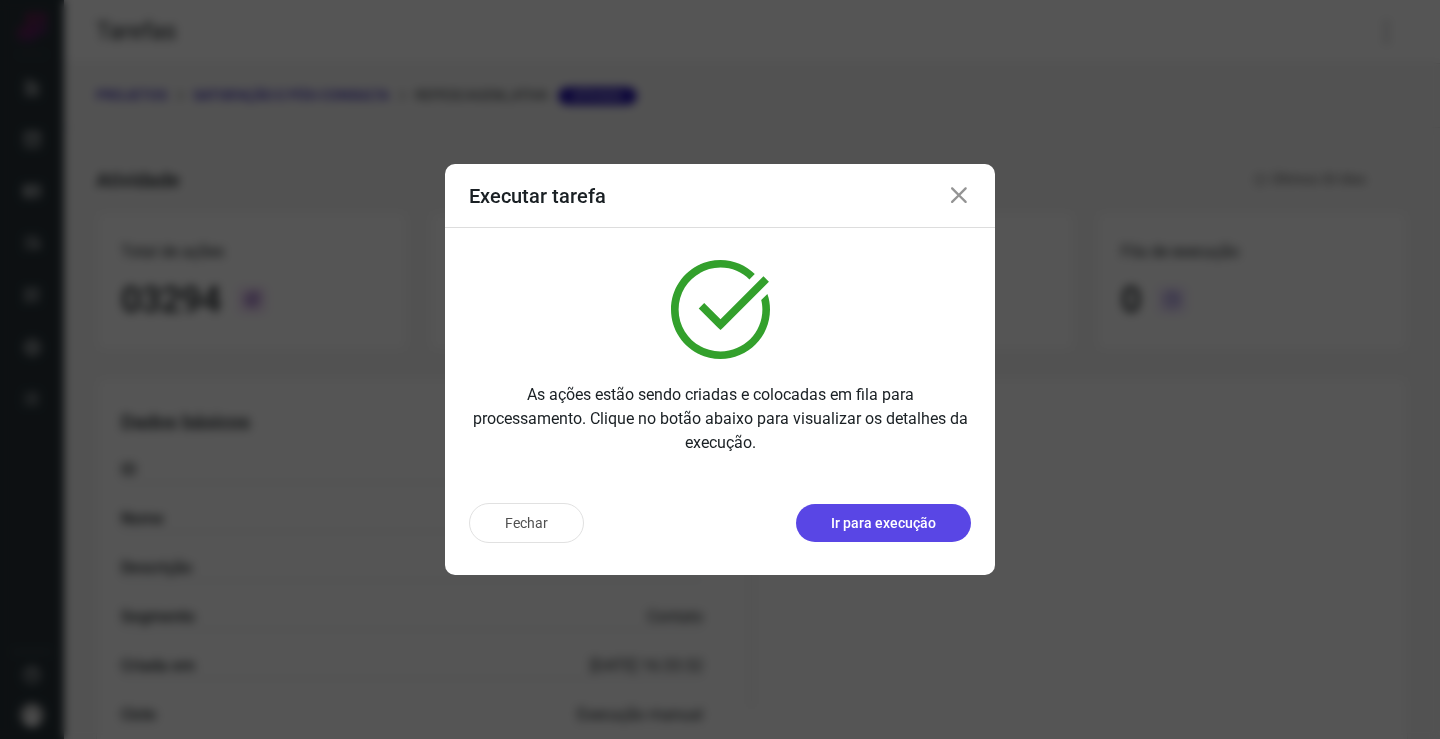 click on "Ir para execução" at bounding box center [883, 523] 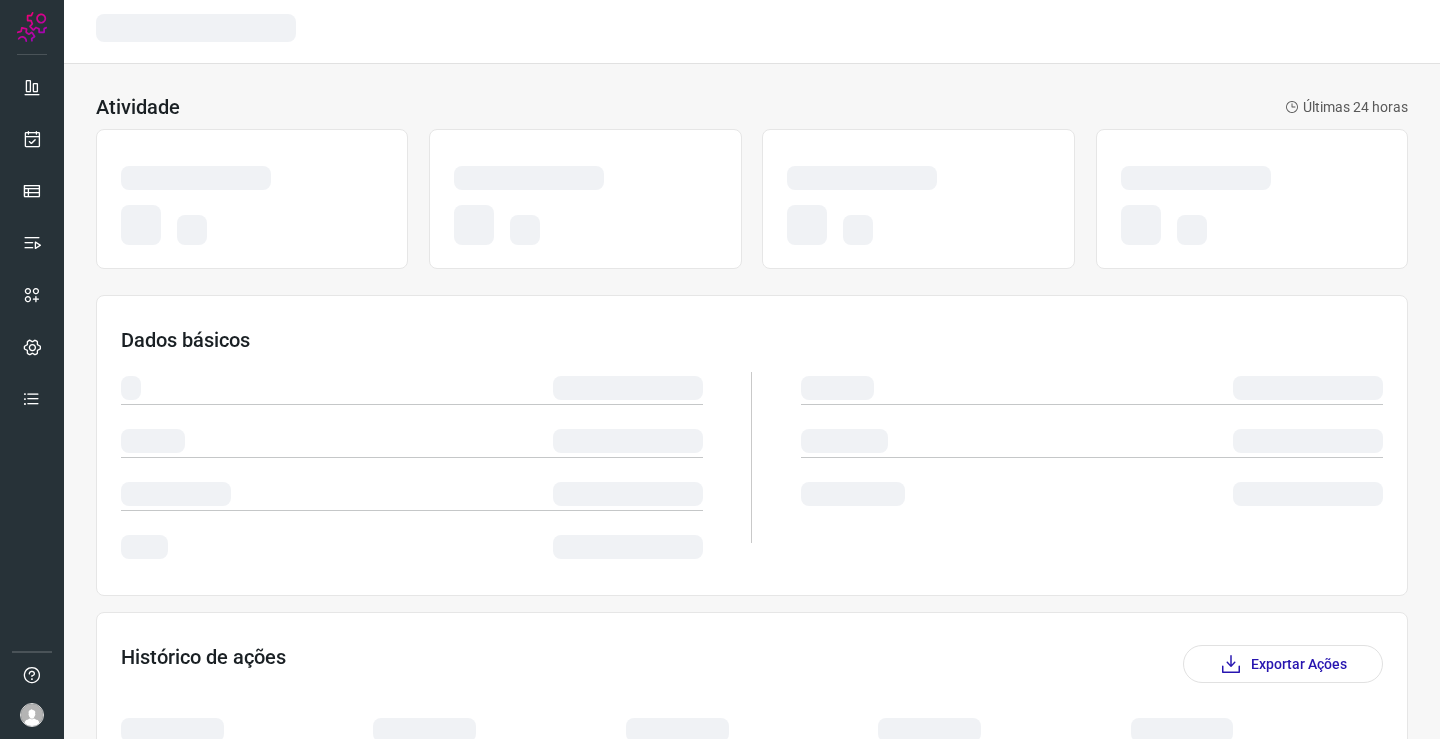 scroll, scrollTop: 0, scrollLeft: 0, axis: both 